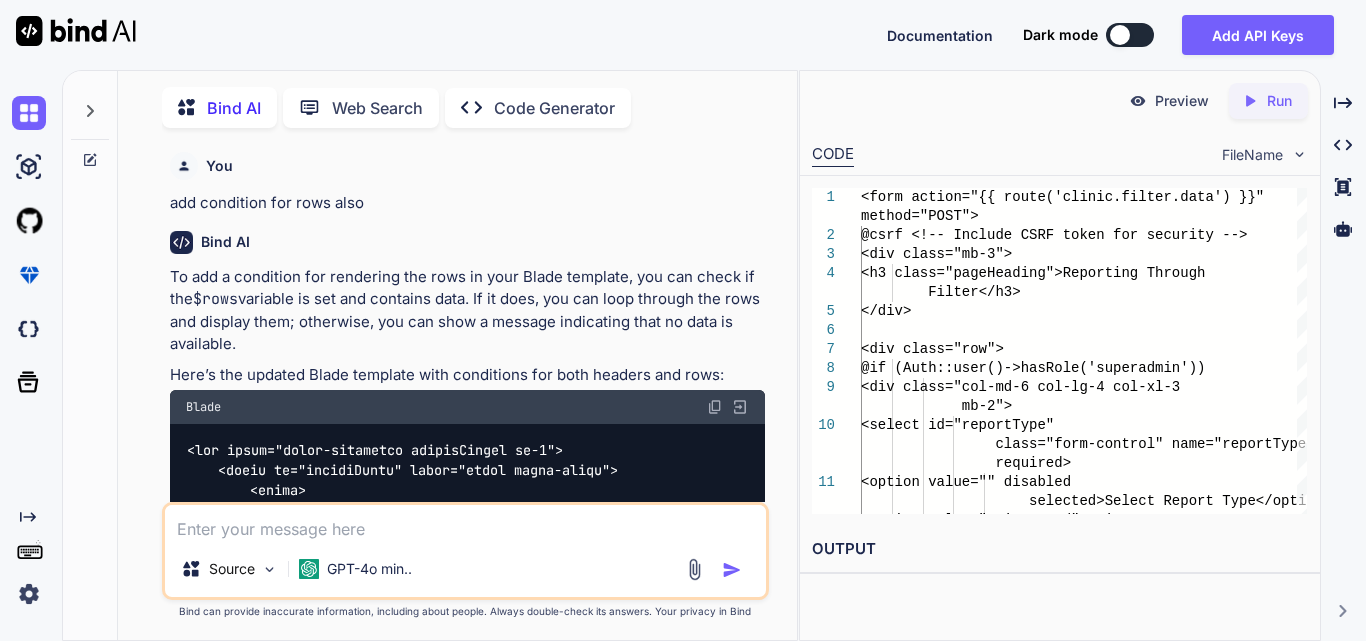 scroll, scrollTop: 0, scrollLeft: 0, axis: both 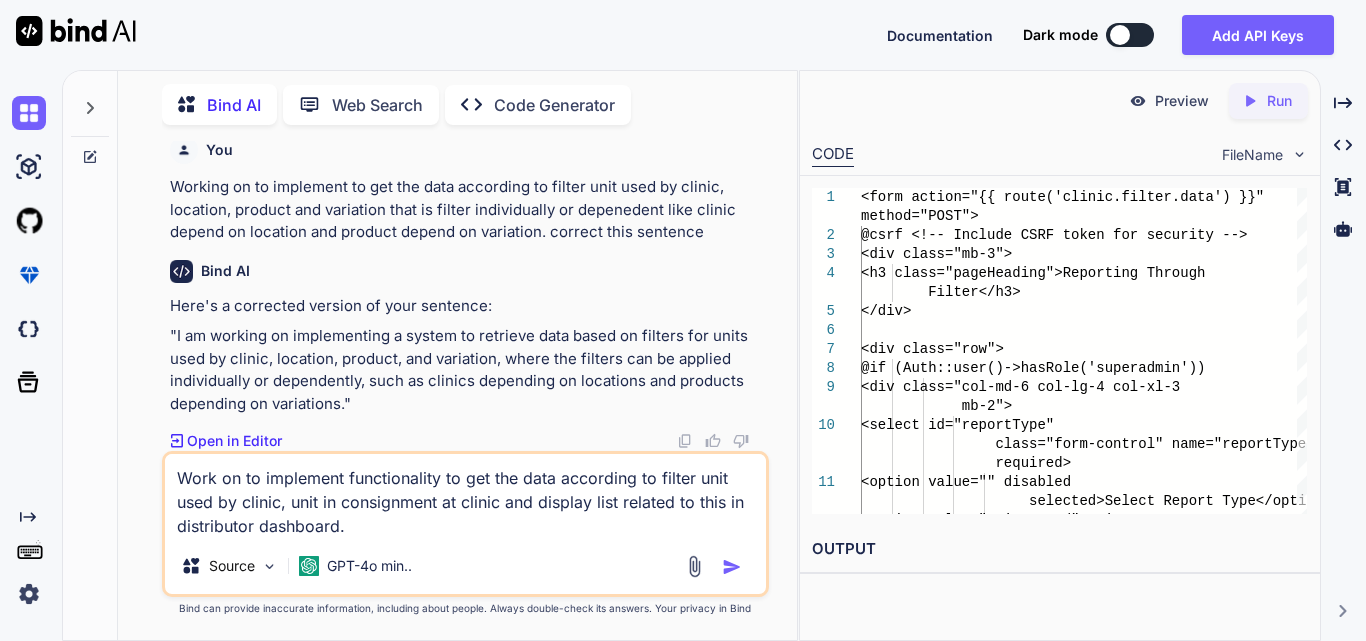 type on "Work on to implement functionality to get the data according to filter unit used by clinic, unit in consignment at clinic and display list related to this in distributor dashboard." 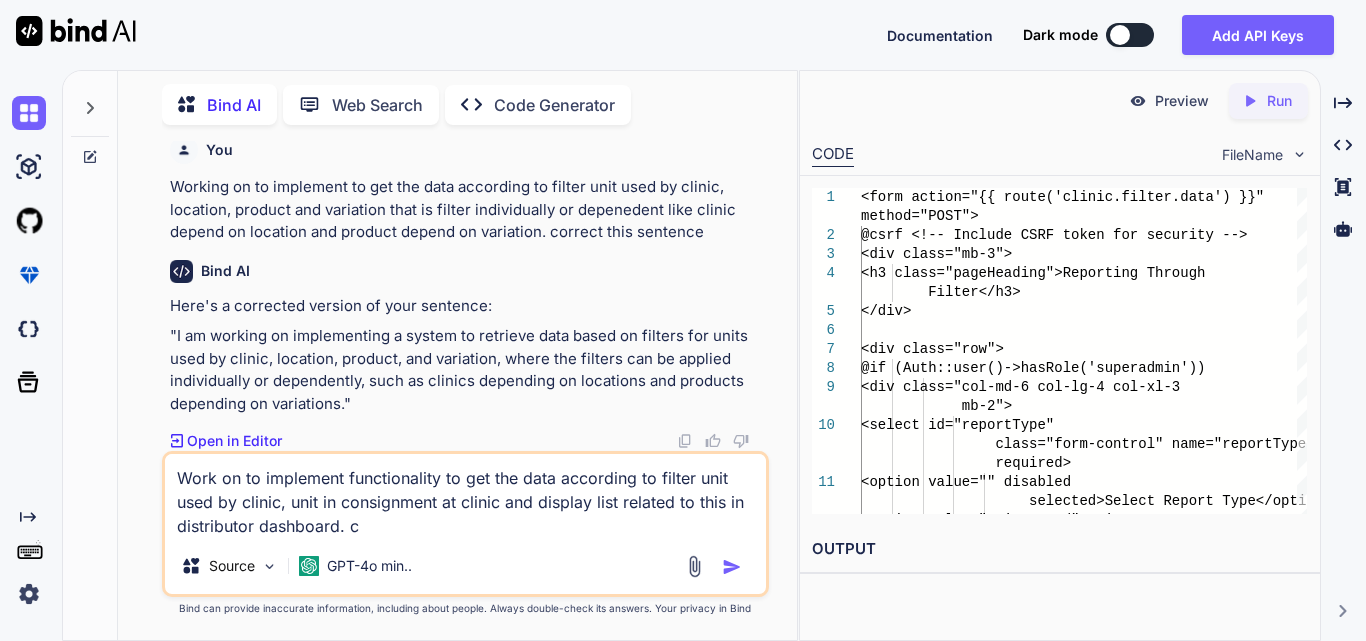 type on "Work on to implement functionality to get the data according to filter unit used by clinic, unit in consignment at clinic and display list related to this in distributor dashboard. co" 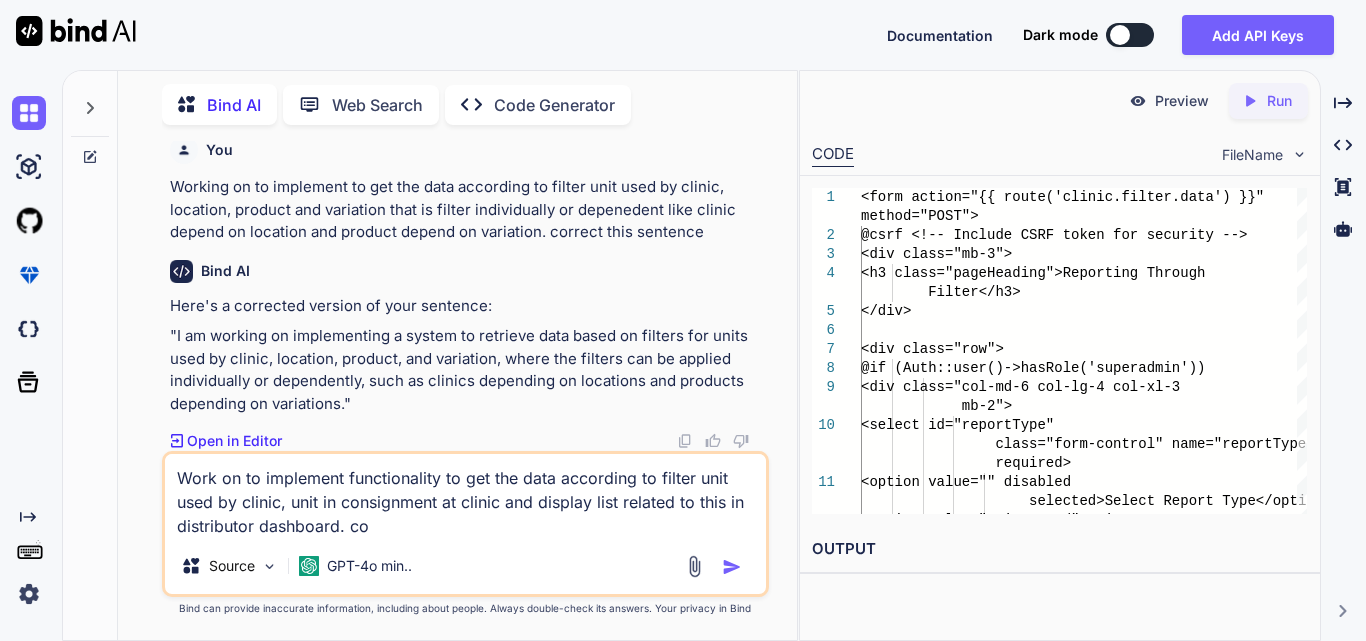 type on "Work on to implement functionality to get the data according to filter unit used by clinic, unit in consignment at clinic and display list related to this in distributor dashboard. cor" 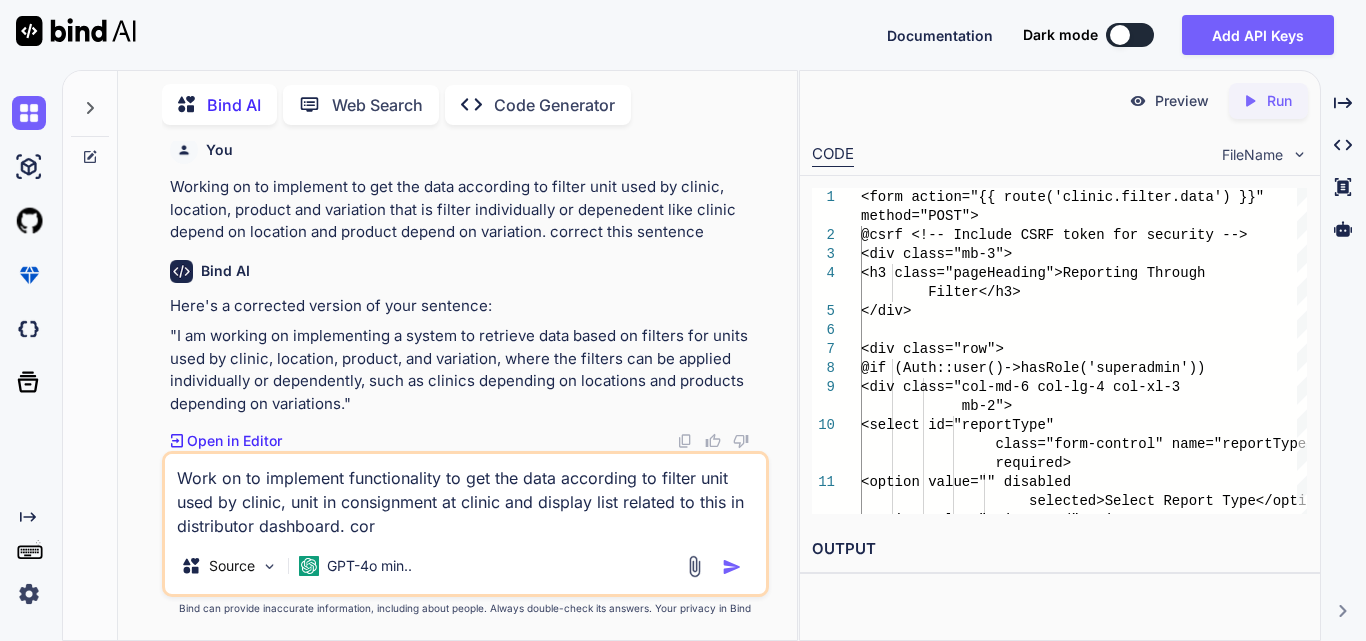 type on "Work on to implement functionality to get the data according to filter unit used by clinic, unit in consignment at clinic and display list related to this in distributor dashboard. corr" 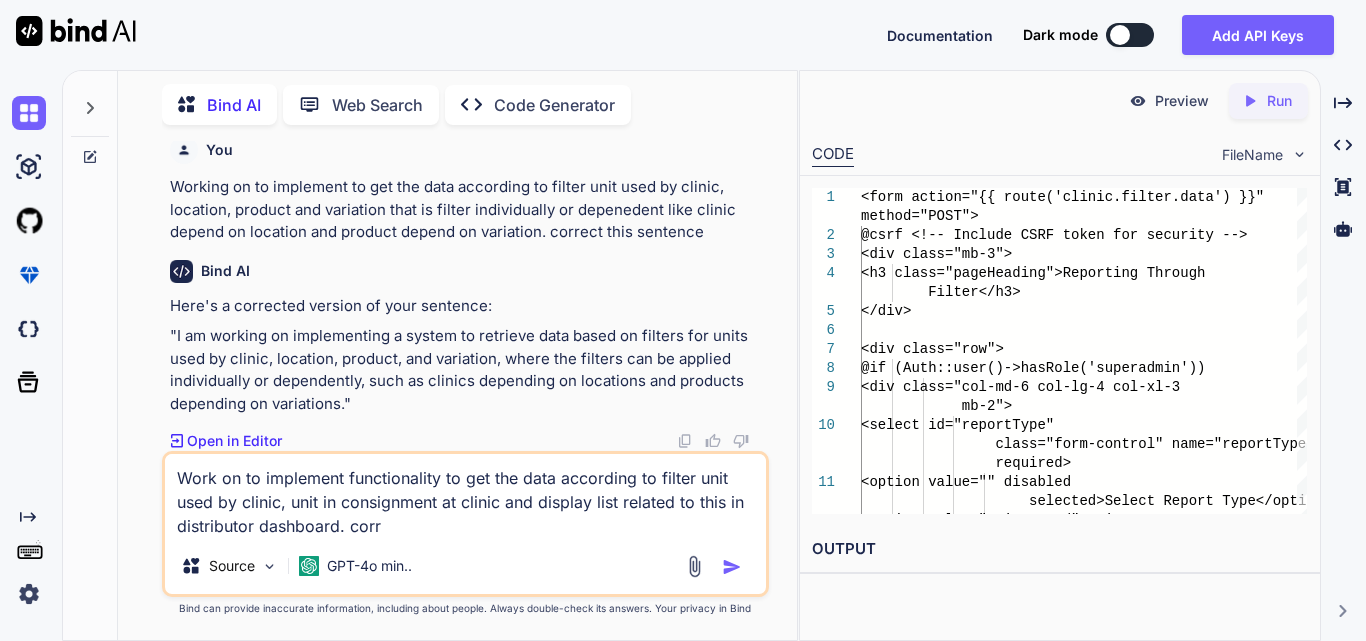 type on "Work on to implement functionality to get the data according to filter unit used by clinic, unit in consignment at clinic and display list related to this in distributor dashboard. corre" 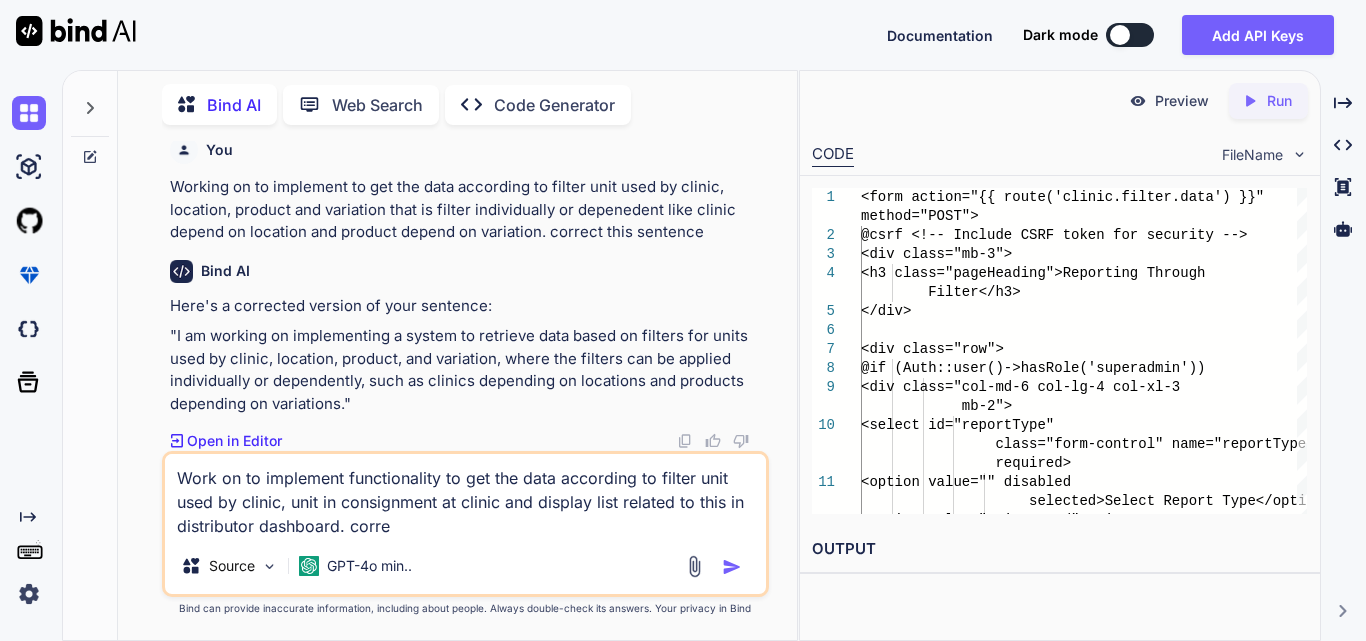 type on "Work on to implement functionality to get the data according to filter unit used by clinic, unit in consignment at clinic and display list related to this in distributor dashboard. correc" 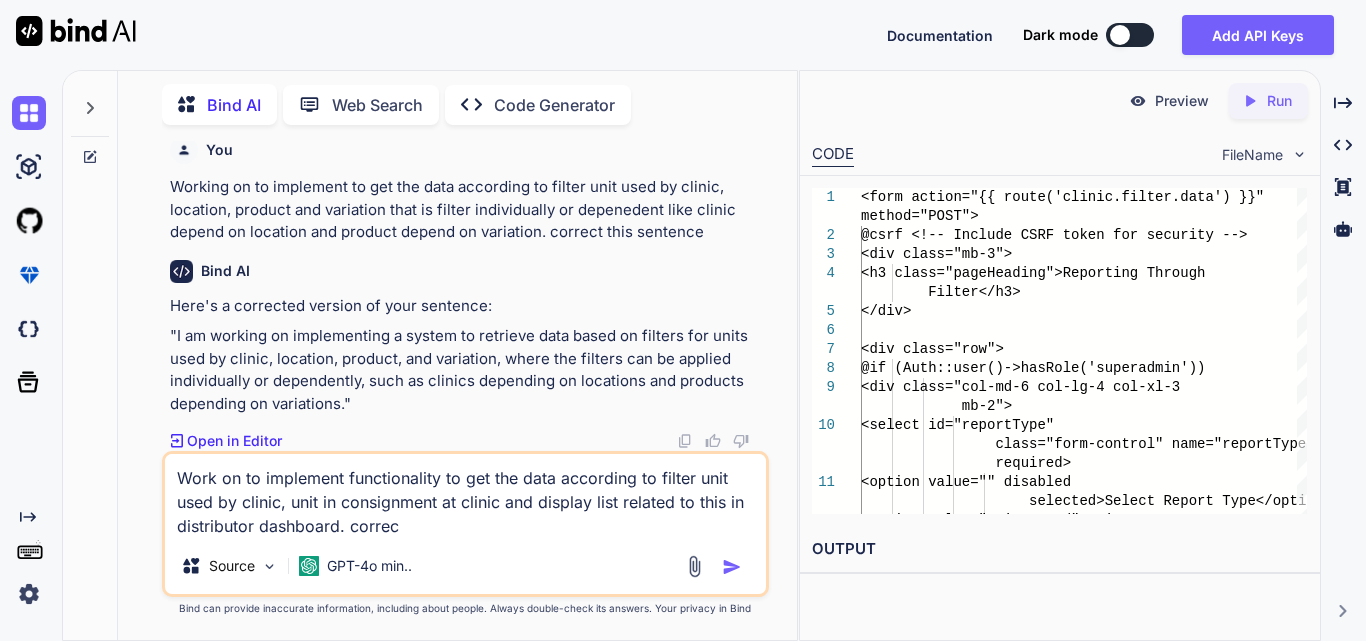 type on "Work on to implement functionality to get the data according to filter unit used by clinic, unit in consignment at clinic and display list related to this in distributor dashboard. correct" 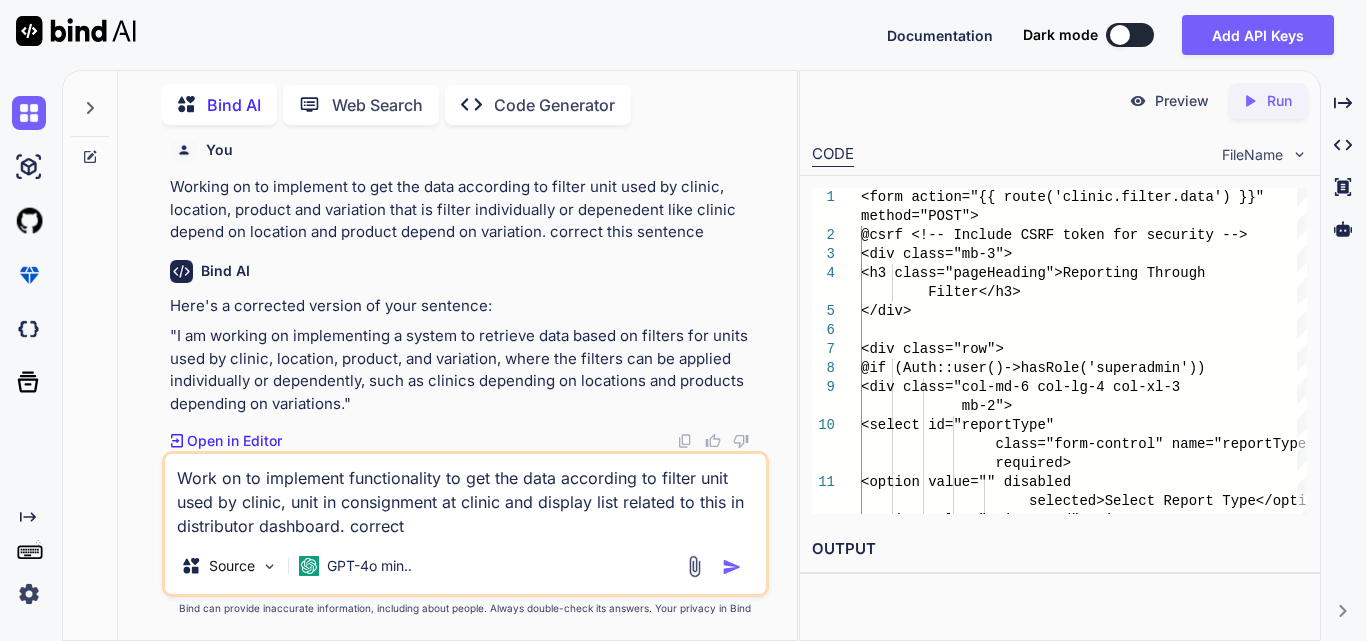 type on "Work on to implement functionality to get the data according to filter unit used by clinic, unit in consignment at clinic and display list related to this in distributor dashboard. correct" 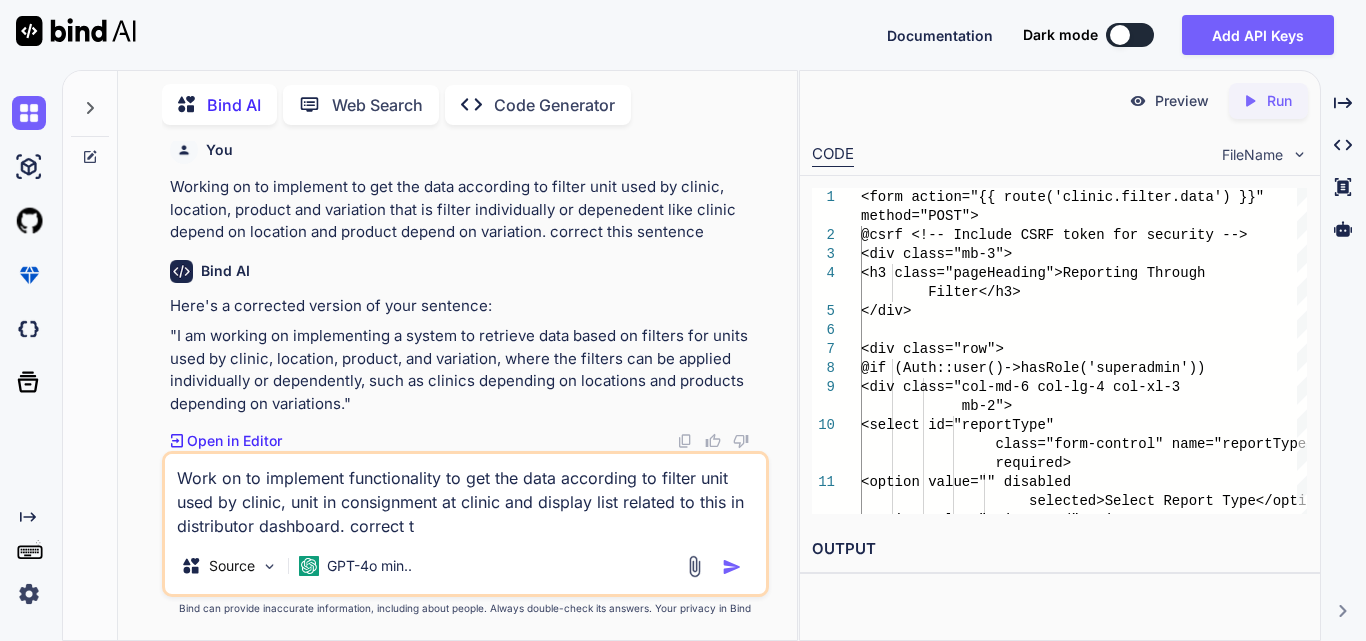 type on "Work on to implement functionality to get the data according to filter unit used by clinic, unit in consignment at clinic and display list related to this in distributor dashboard. correct th" 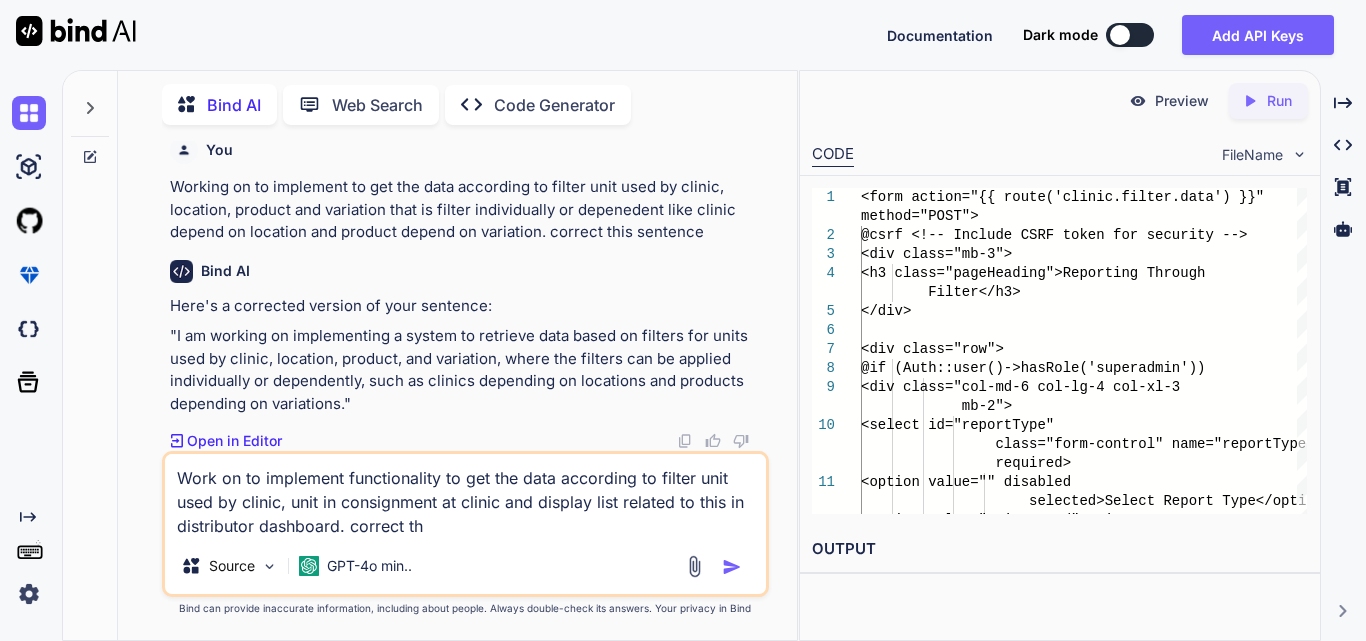 type on "Work on to implement functionality to get the data according to filter unit used by clinic, unit in consignment at clinic and display list related to this in distributor dashboard. correct thi" 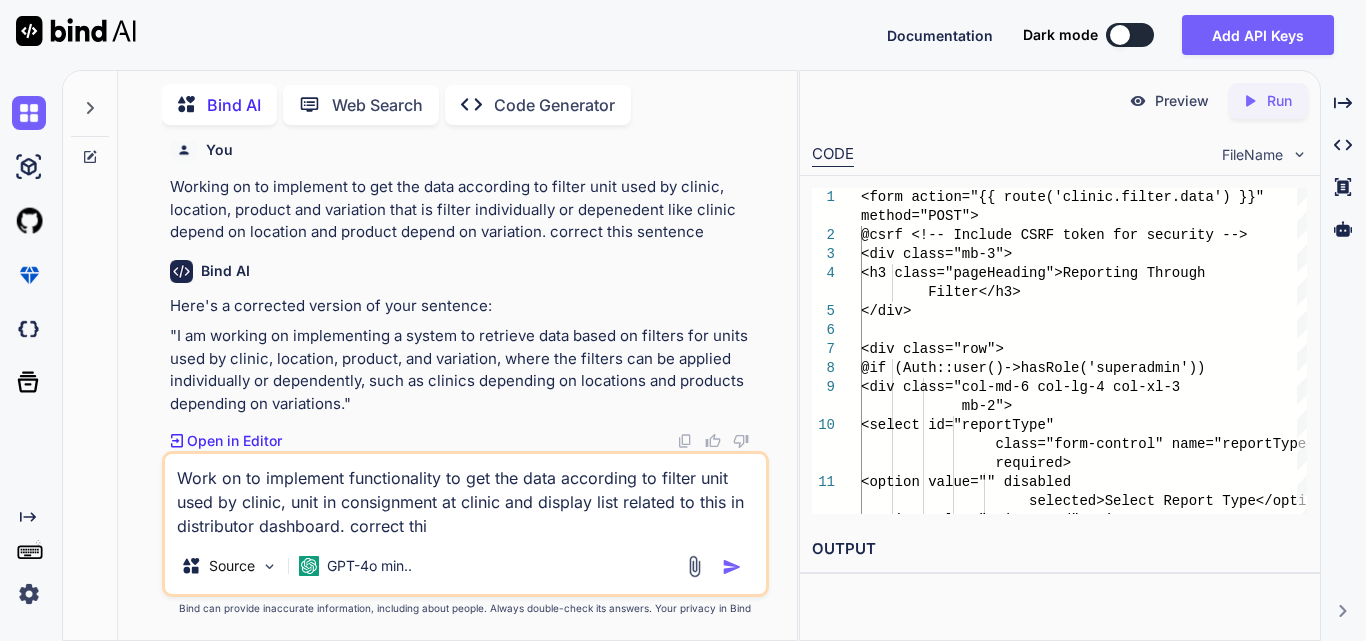 type on "Work on to implement functionality to get the data according to filter unit used by clinic, unit in consignment at clinic and display list related to this in distributor dashboard. correct this" 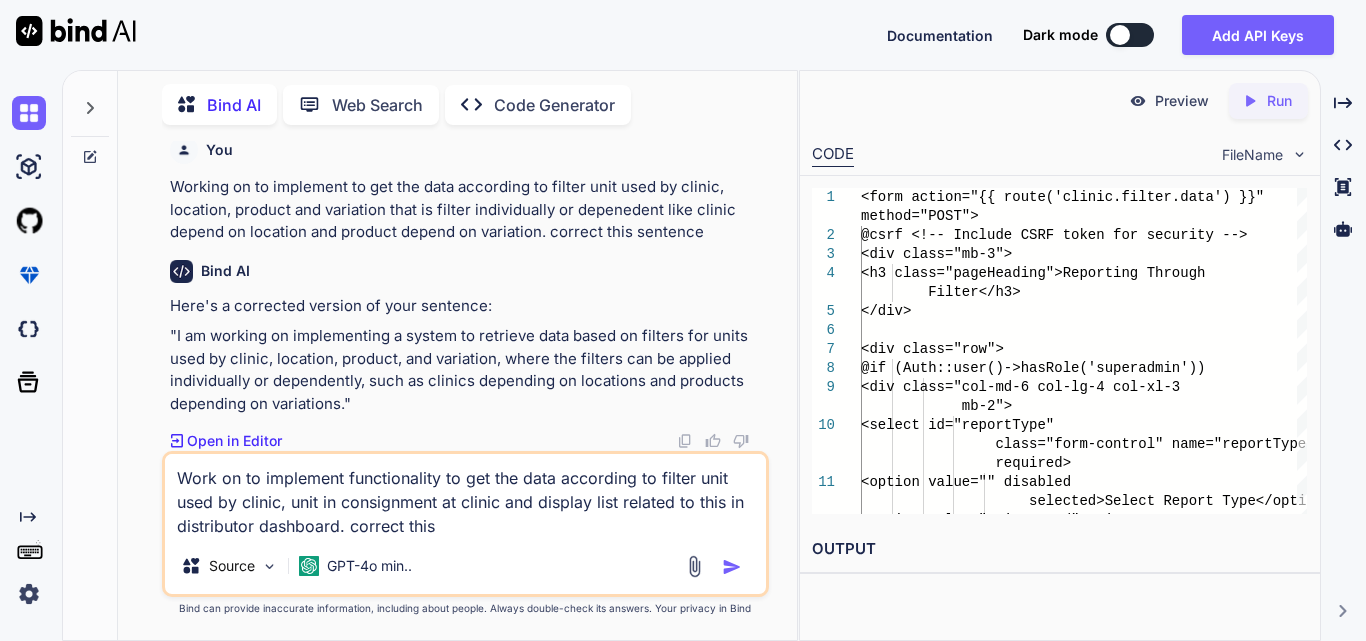 type on "Work on to implement functionality to get the data according to filter unit used by clinic, unit in consignment at clinic and display list related to this in distributor dashboard. correct this" 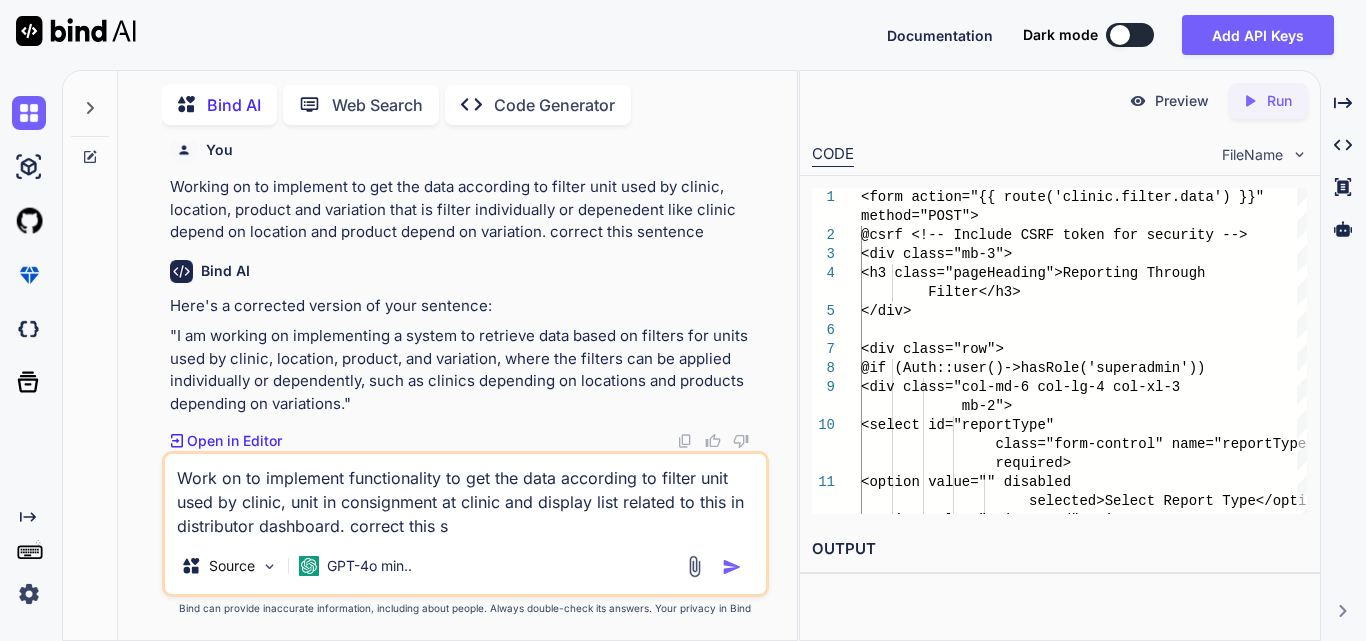 type on "Work on to implement functionality to get the data according to filter unit used by clinic, unit in consignment at clinic and display list related to this in distributor dashboard. correct this se" 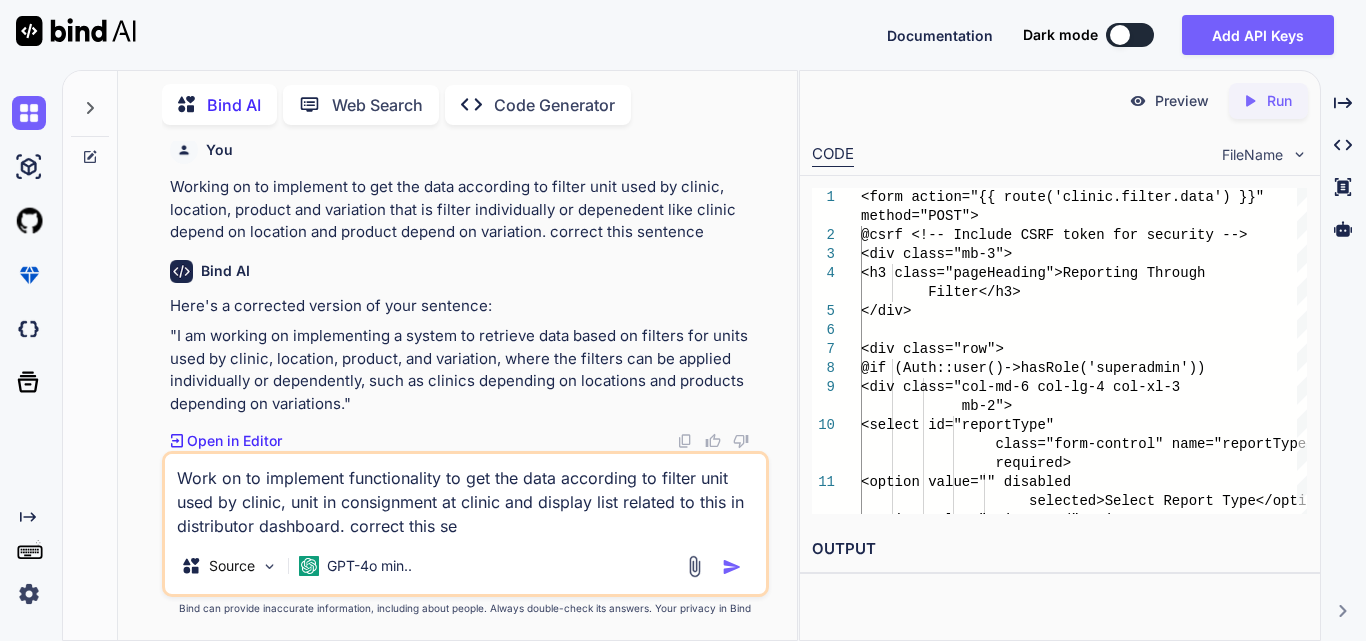 type on "Work on to implement functionality to get the data according to filter unit used by clinic, unit in consignment at clinic and display list related to this in distributor dashboard. correct this sen" 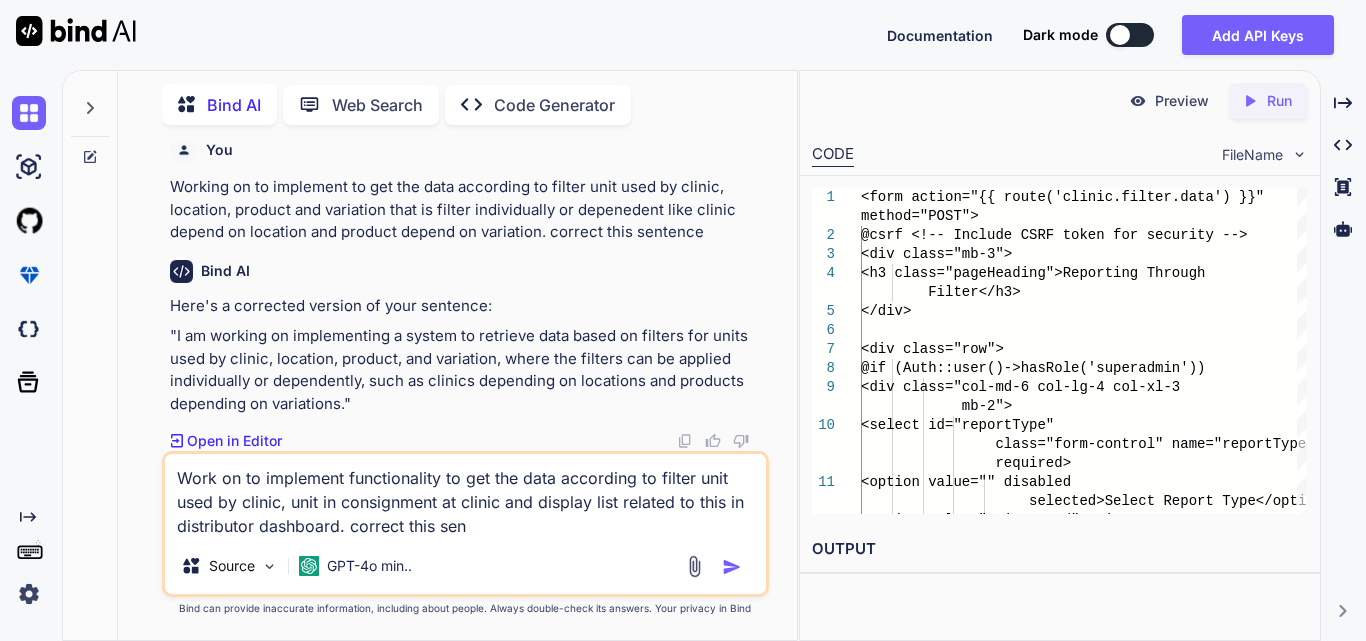 type on "Work on to implement functionality to get the data according to filter unit used by clinic, unit in consignment at clinic and display list related to this in distributor dashboard. correct this sent" 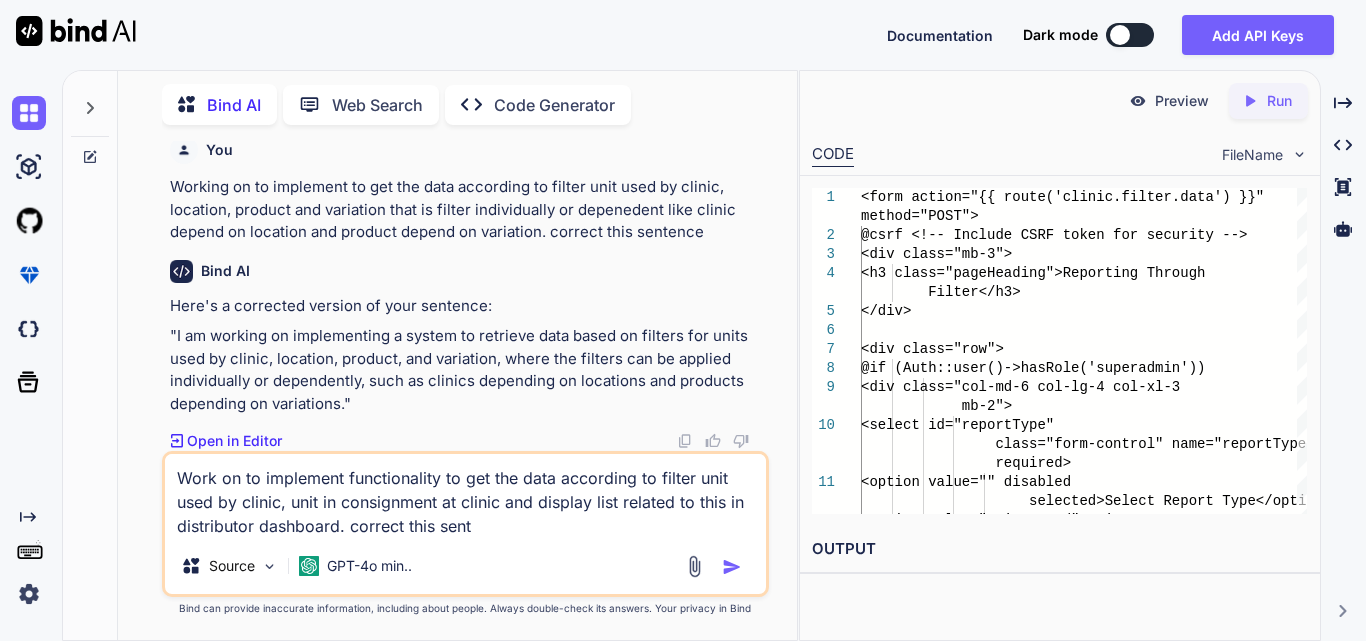 type on "Work on to implement functionality to get the data according to filter unit used by clinic, unit in consignment at clinic and display list related to this in distributor dashboard. correct this sente" 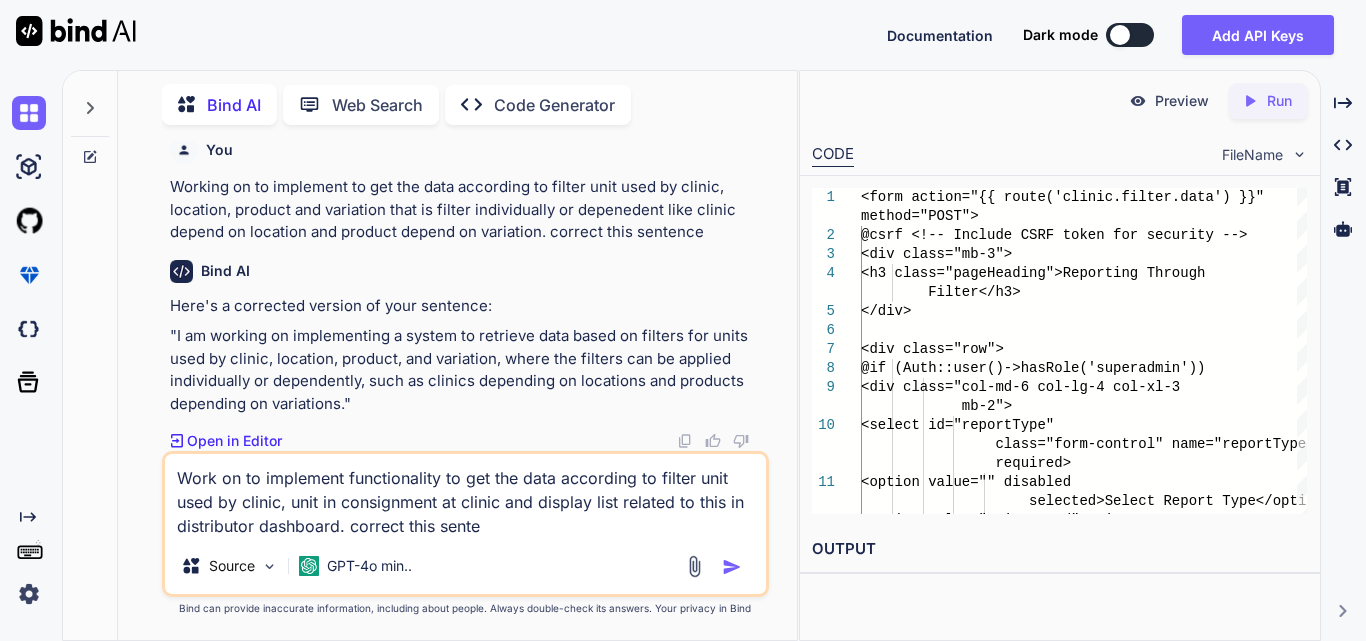 type on "Work on to implement functionality to get the data according to filter unit used by clinic, unit in consignment at clinic and display list related to this in distributor dashboard. correct this senten" 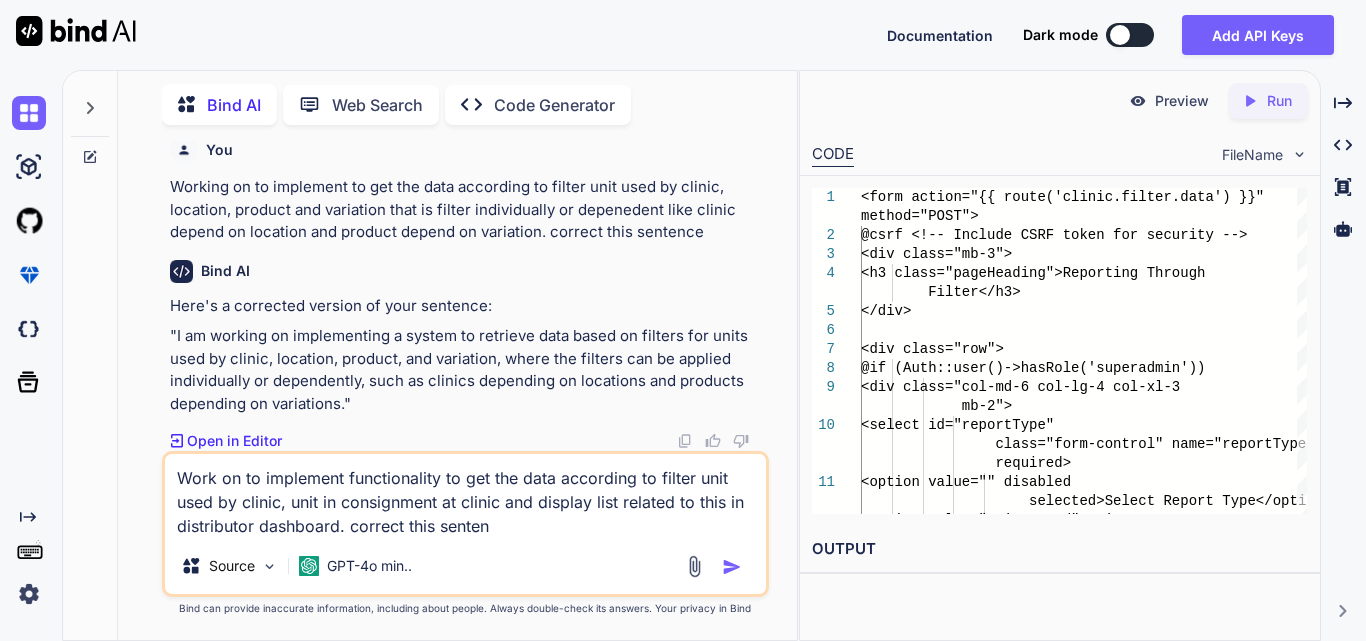 type on "Work on to implement functionality to get the data according to filter unit used by clinic, unit in consignment at clinic and display list related to this in distributor dashboard. correct this sentenc" 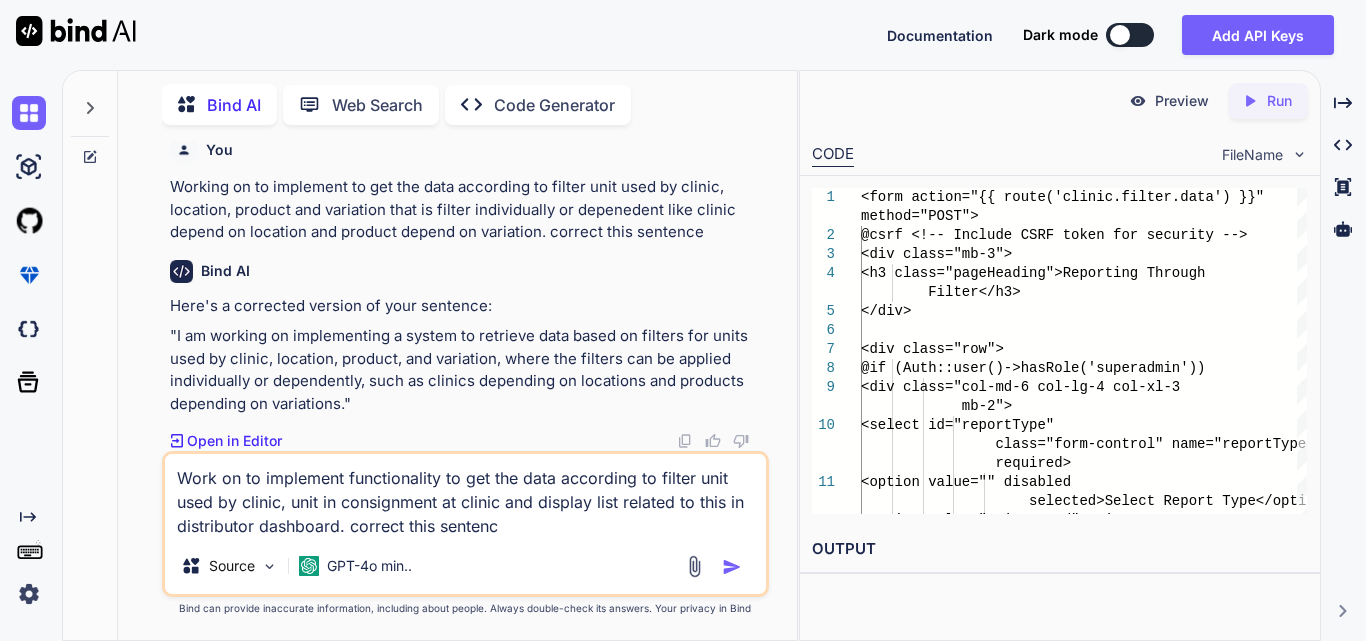 type on "Work on to implement functionality to get the data according to filter unit used by clinic, unit in consignment at clinic and display list related to this in distributor dashboard. correct this sentence" 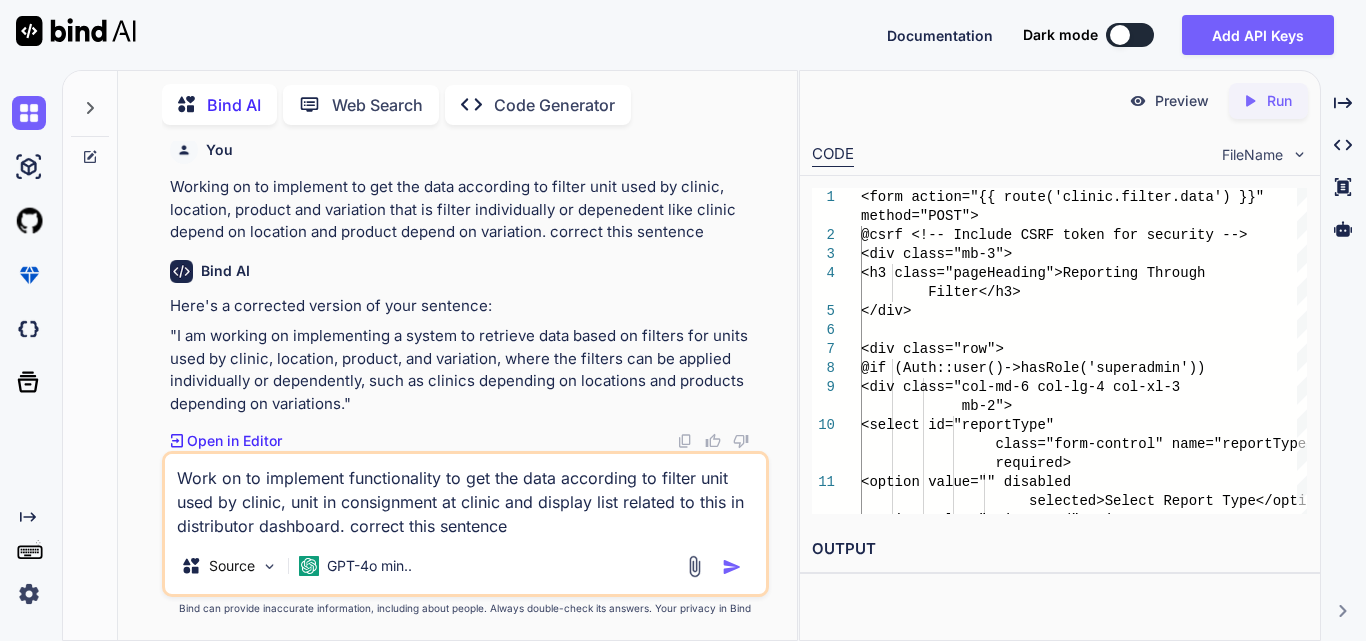 type on "x" 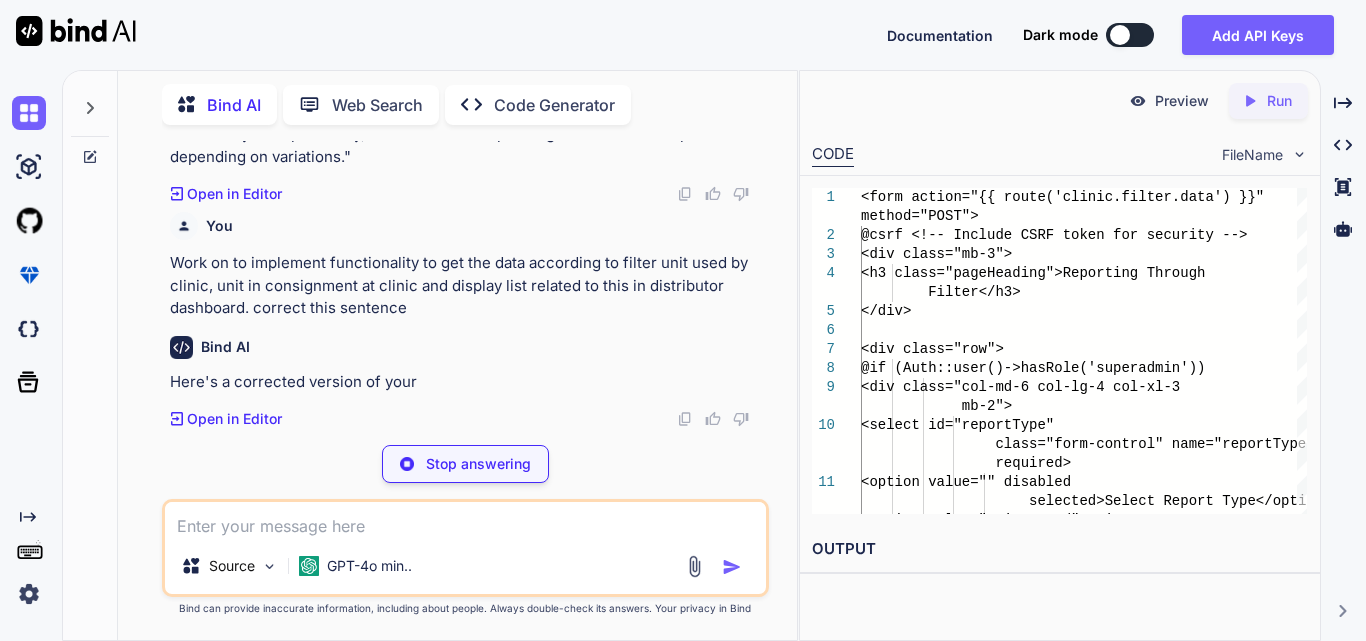 scroll, scrollTop: 112979, scrollLeft: 0, axis: vertical 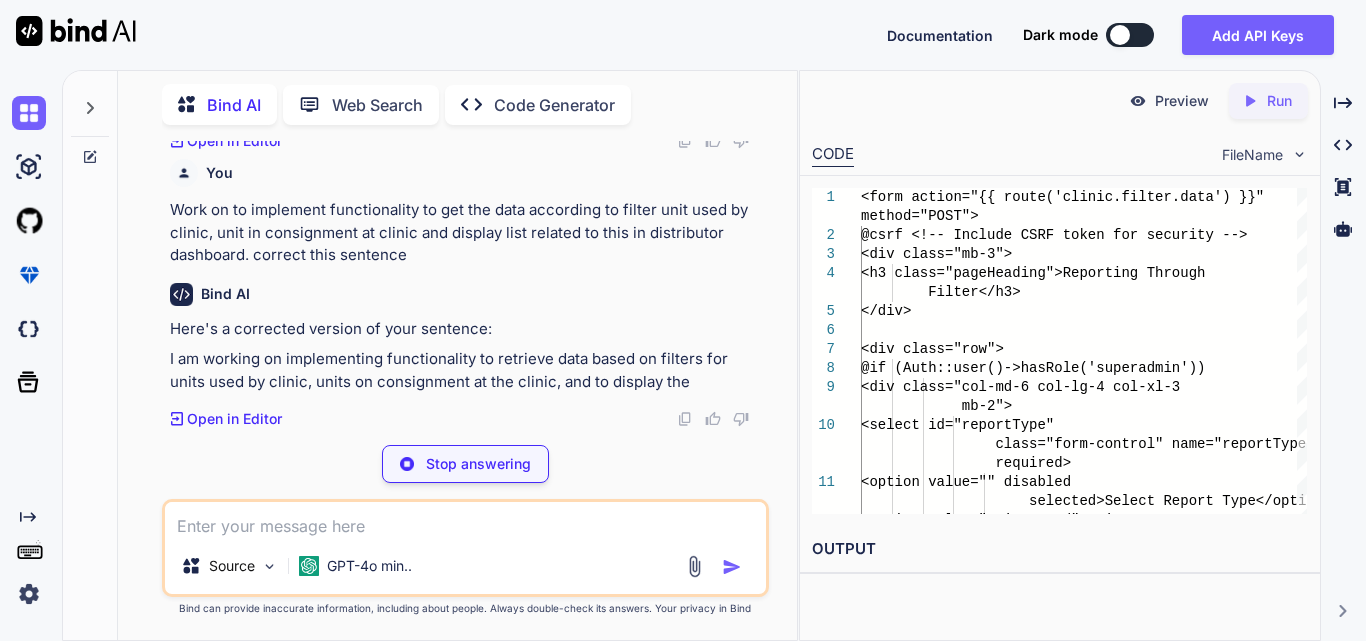 type on "x" 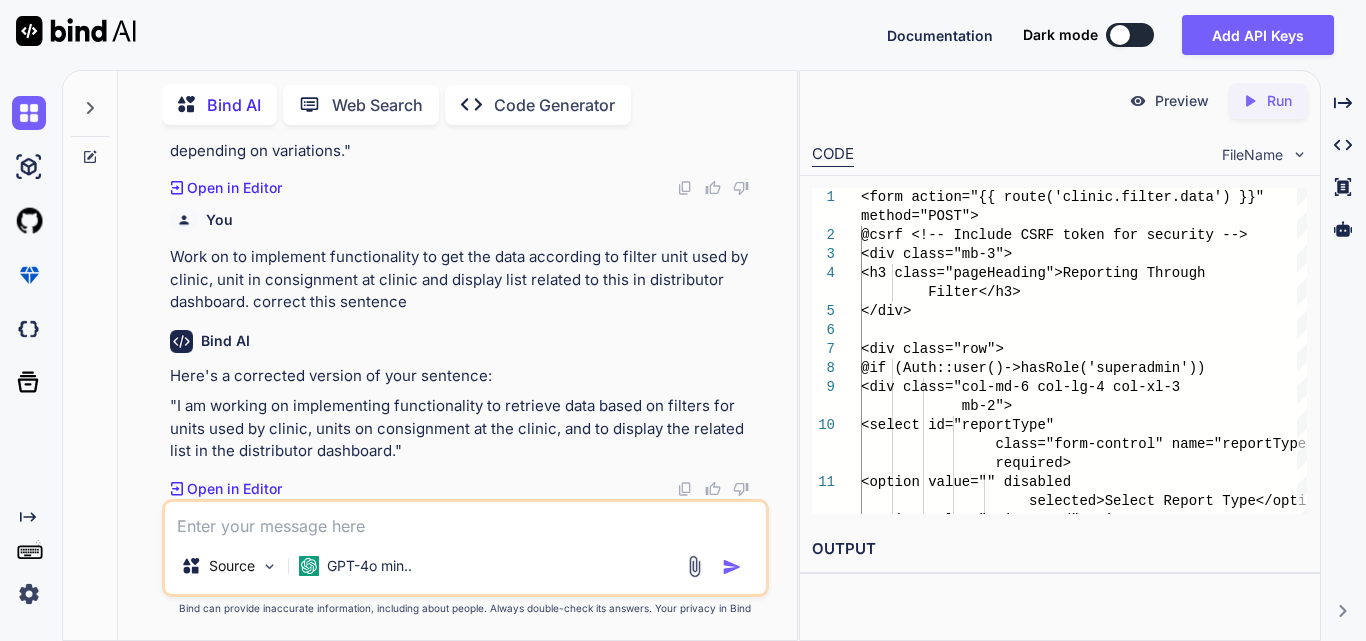 scroll, scrollTop: 113023, scrollLeft: 0, axis: vertical 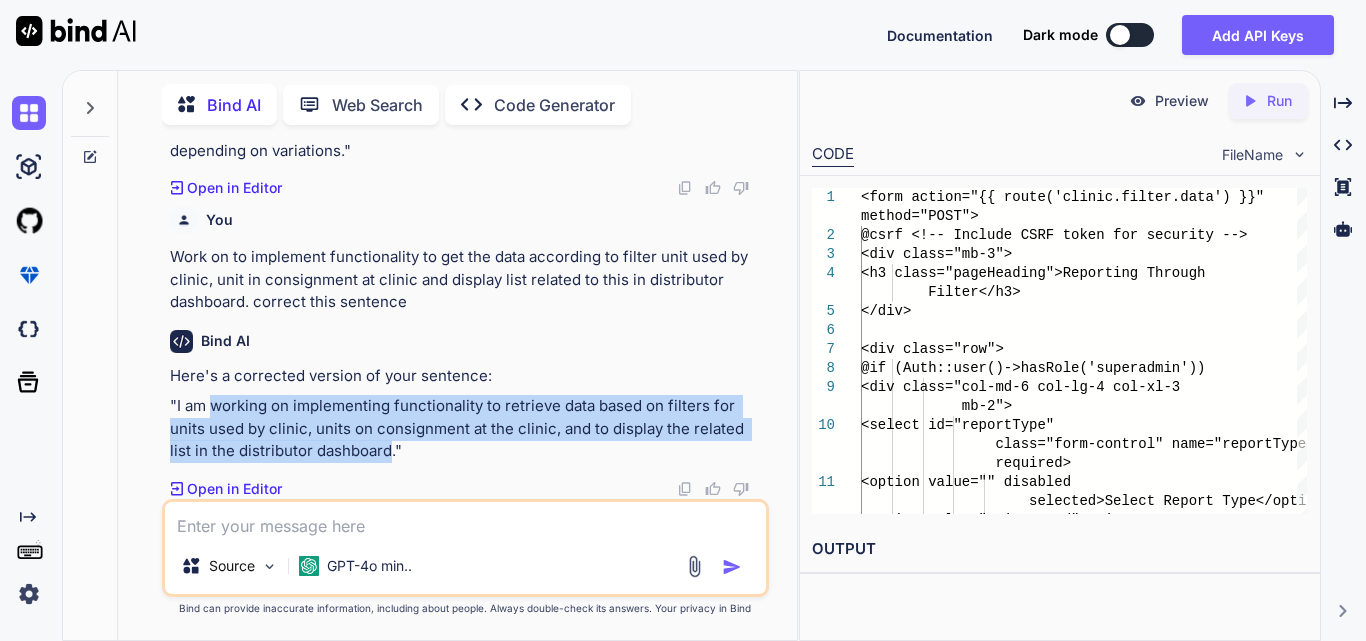 drag, startPoint x: 215, startPoint y: 404, endPoint x: 366, endPoint y: 458, distance: 160.3652 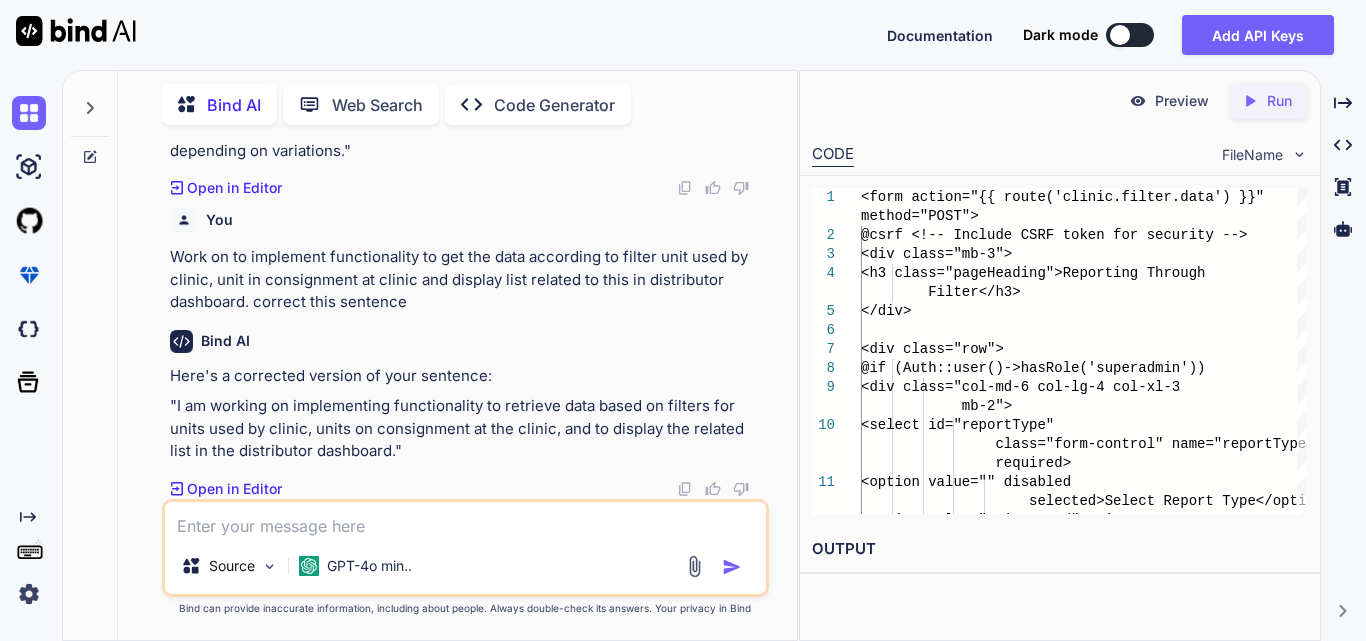 click on ""I am working on implementing functionality to retrieve data based on filters for units used by clinic, units on consignment at the clinic, and to display the related list in the distributor dashboard."" at bounding box center [467, 429] 